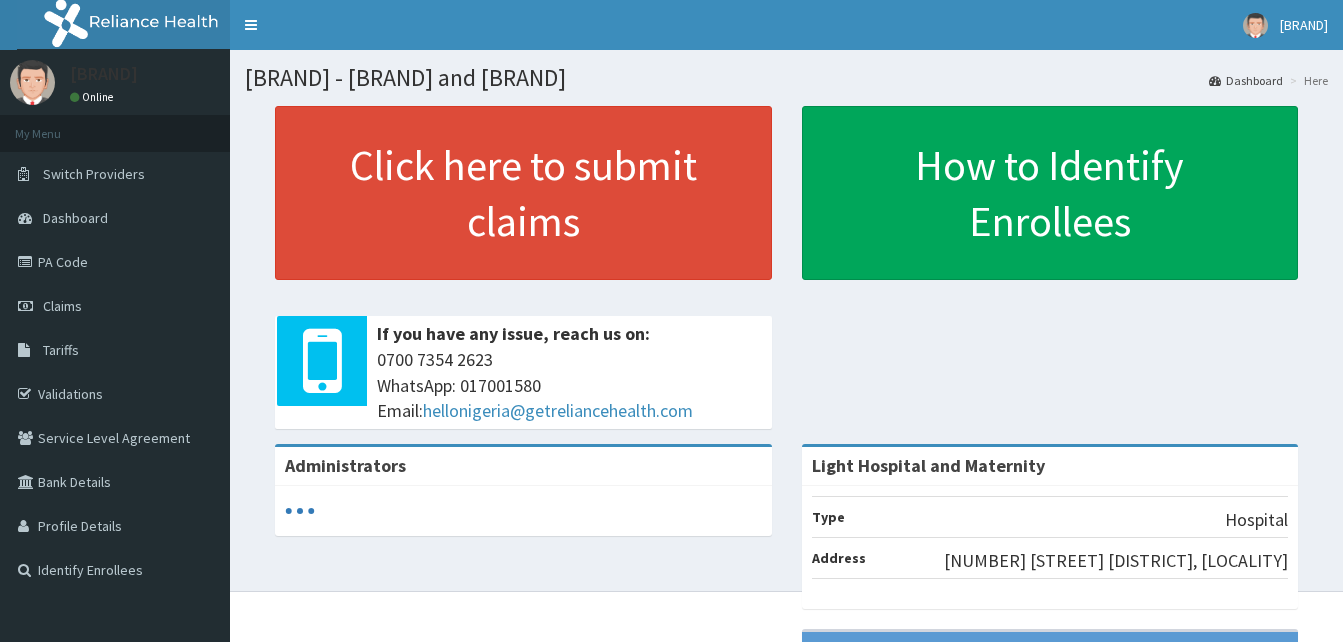 scroll, scrollTop: 0, scrollLeft: 0, axis: both 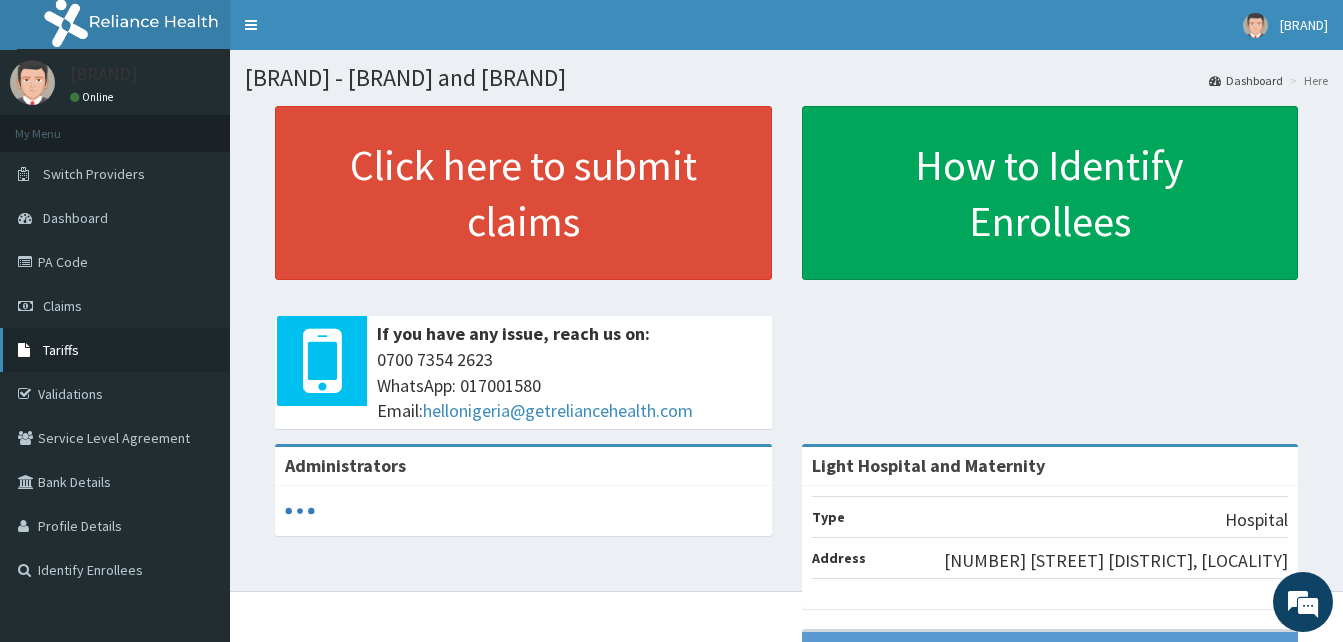 click on "Tariffs" at bounding box center (61, 350) 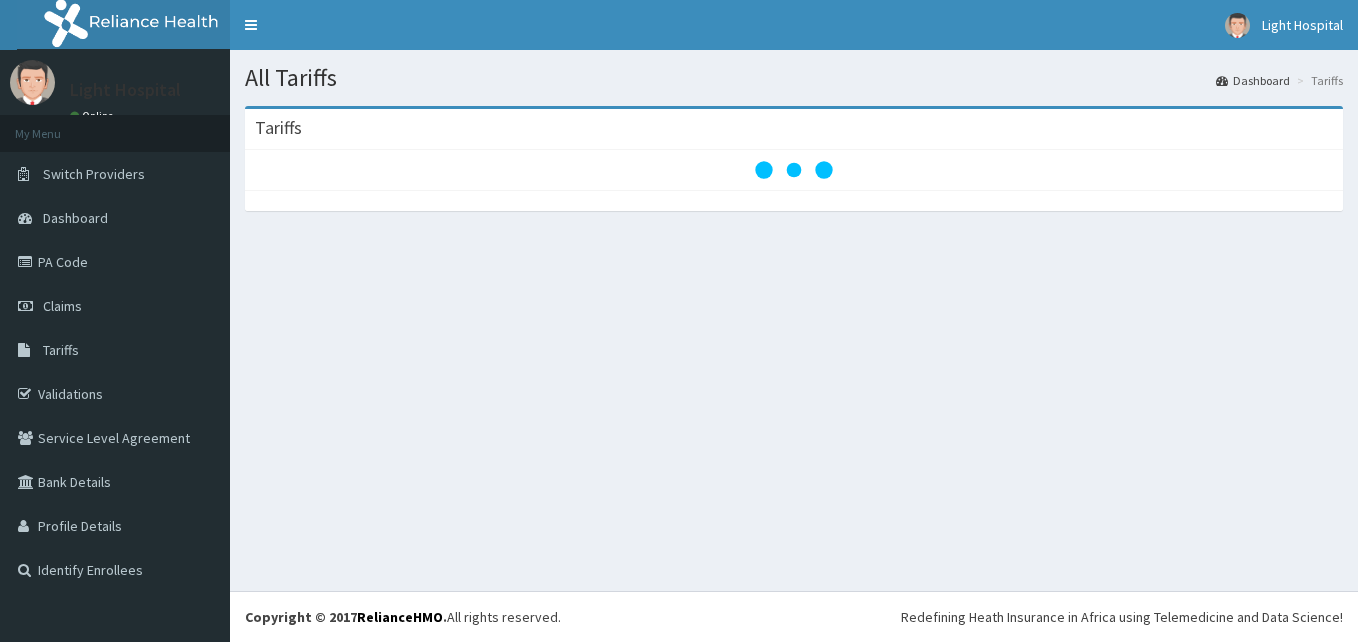 scroll, scrollTop: 0, scrollLeft: 0, axis: both 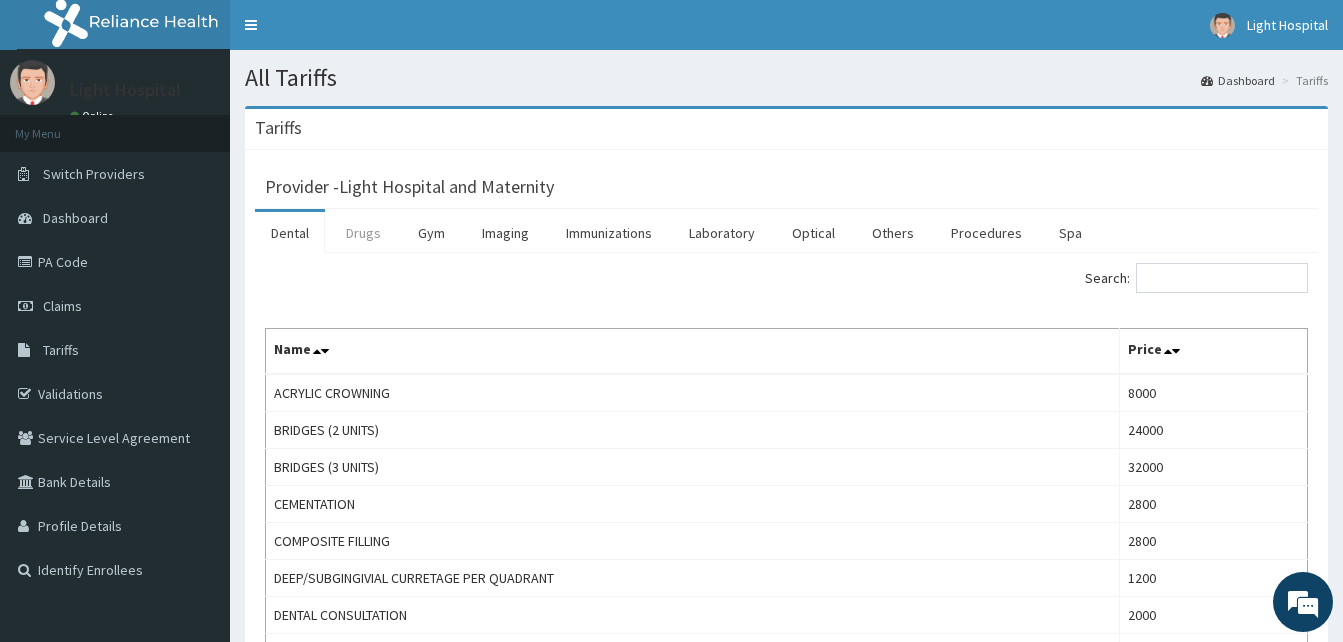 click on "Drugs" at bounding box center (363, 233) 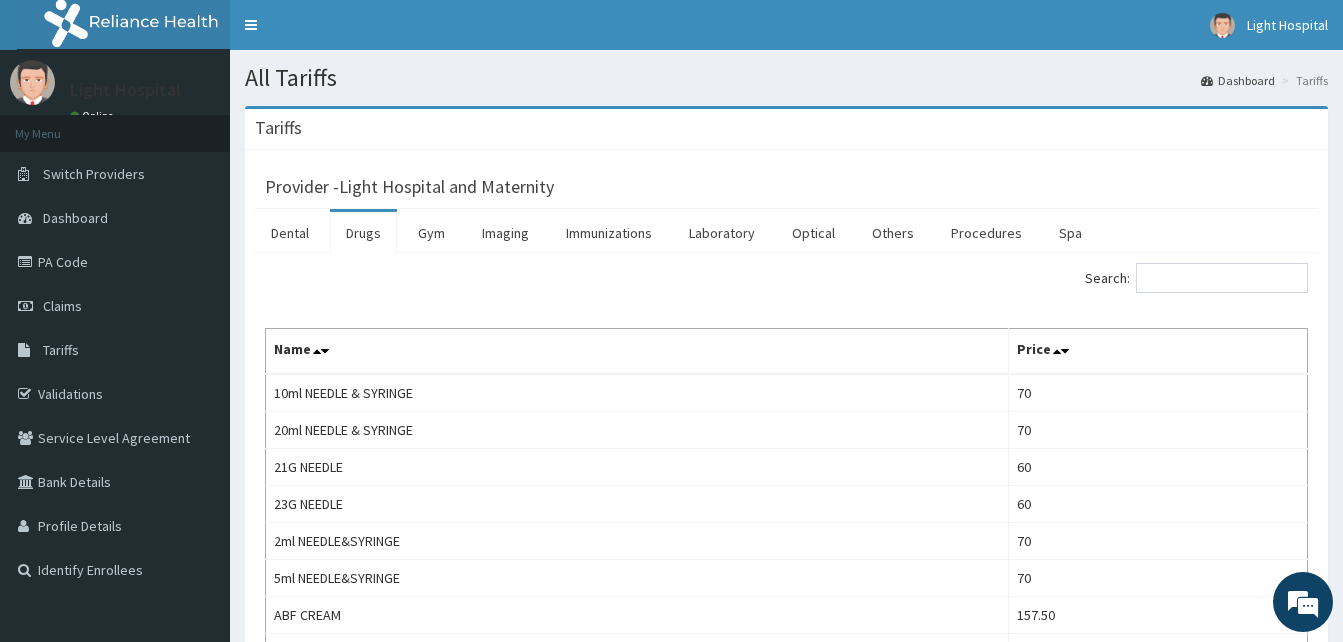 scroll, scrollTop: 0, scrollLeft: 0, axis: both 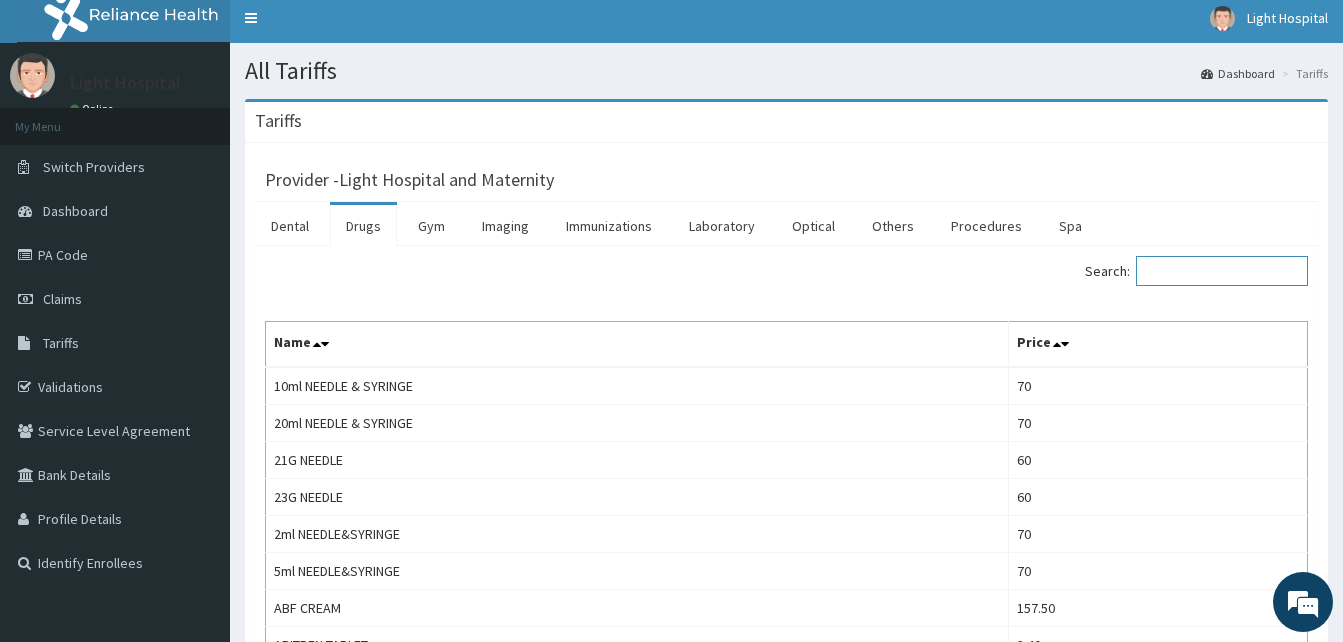 click on "Search:" at bounding box center [1222, 271] 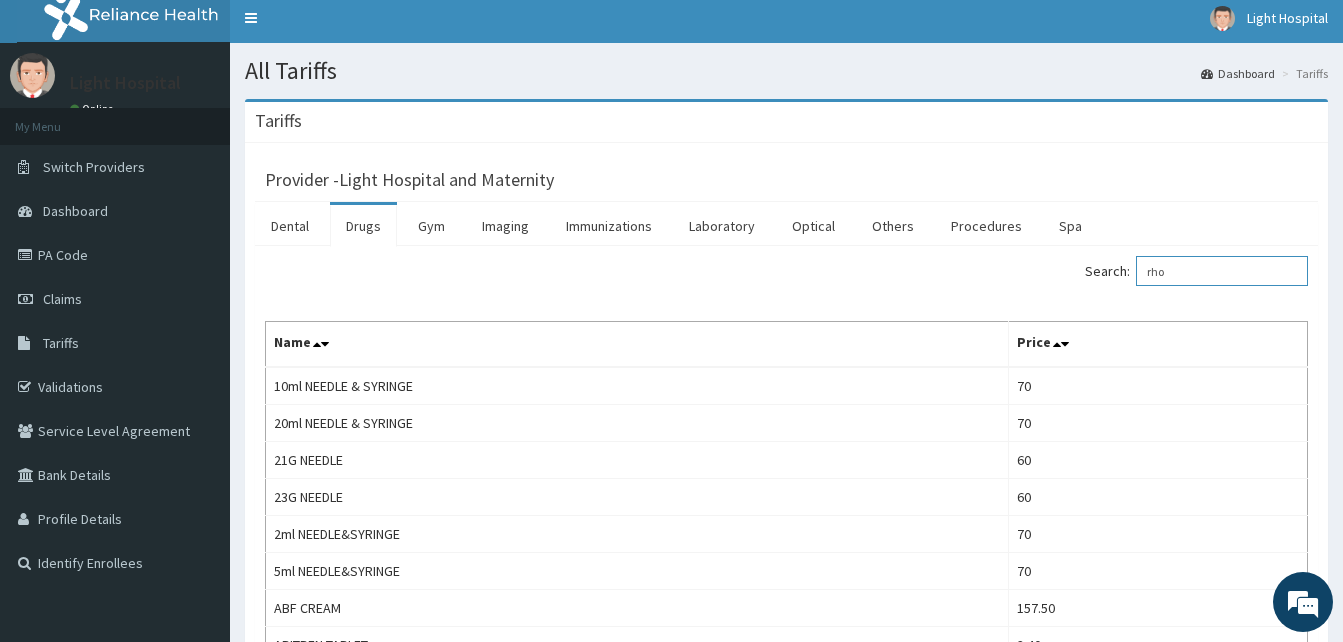 scroll, scrollTop: 0, scrollLeft: 0, axis: both 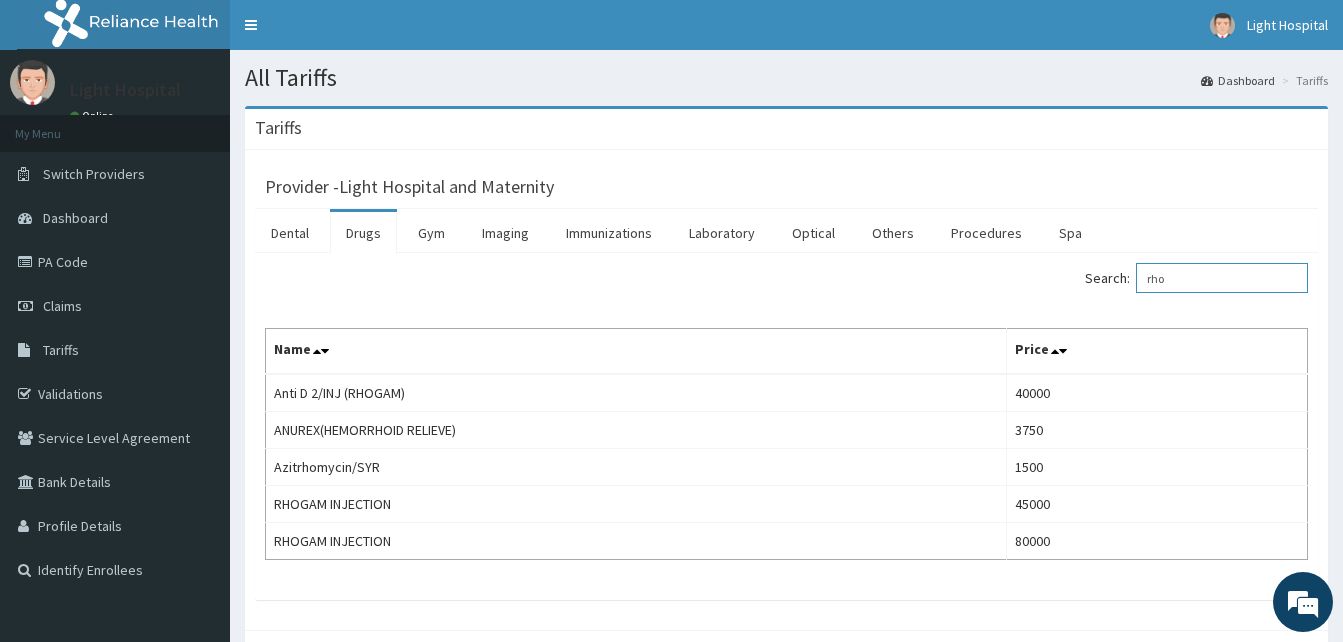 type on "rho" 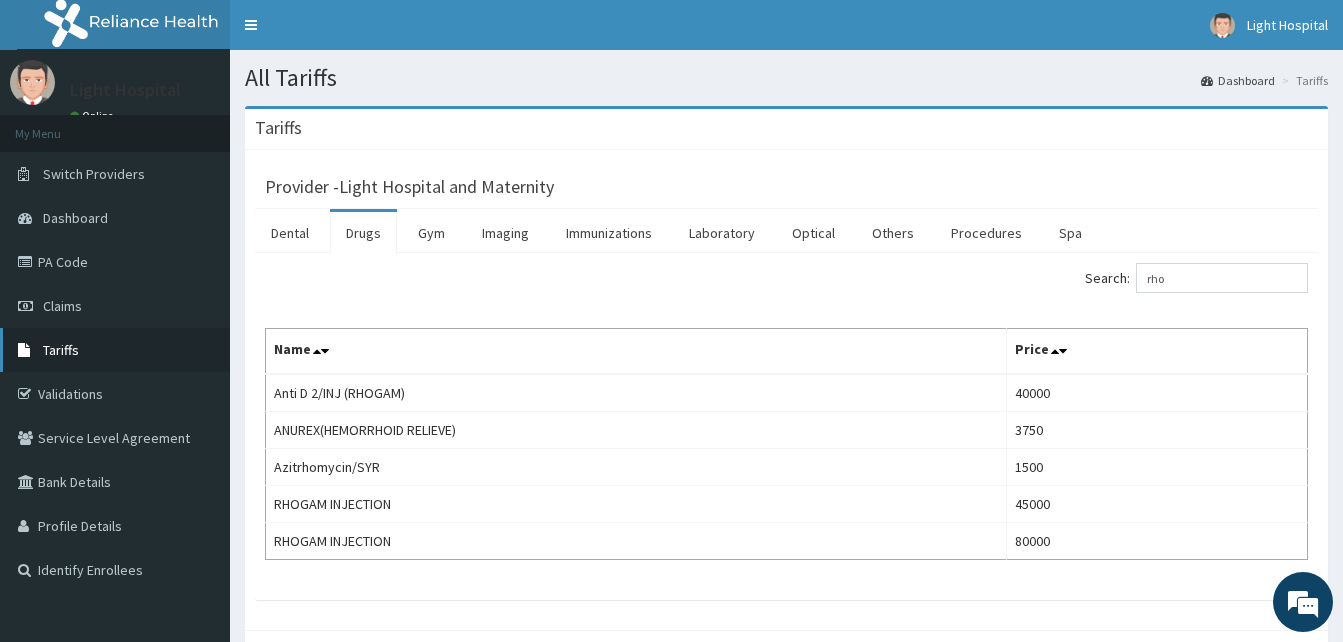 click on "Tariffs" at bounding box center [61, 350] 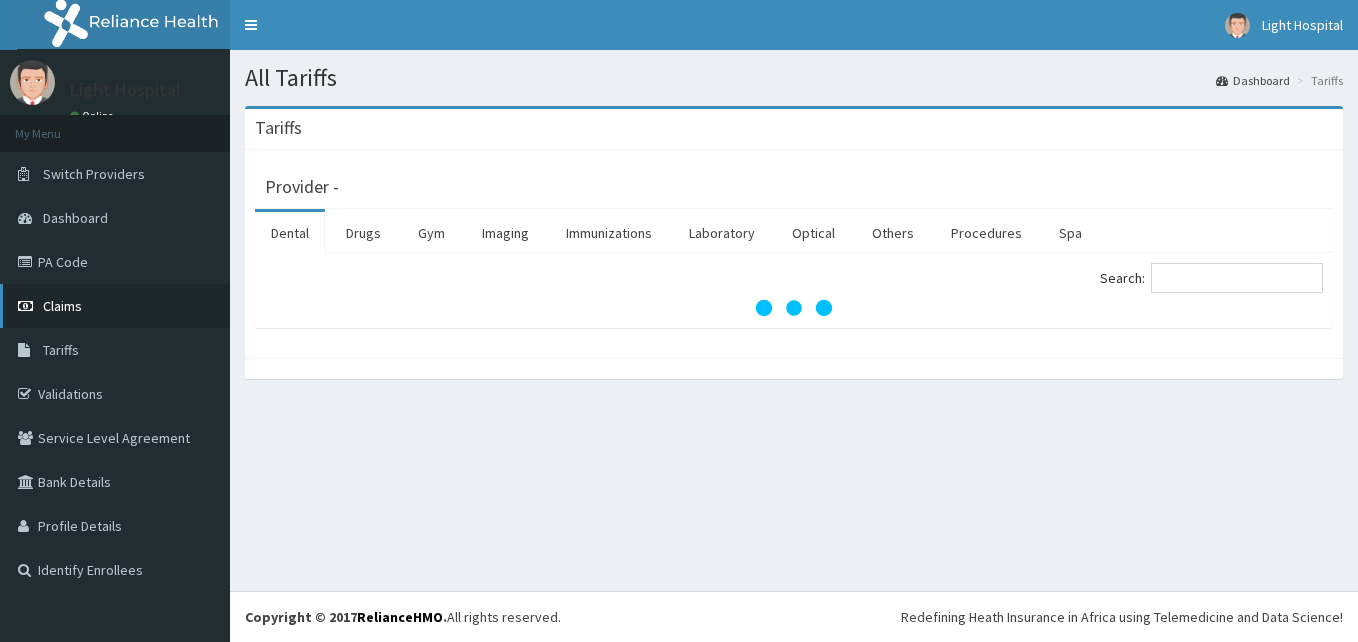 scroll, scrollTop: 0, scrollLeft: 0, axis: both 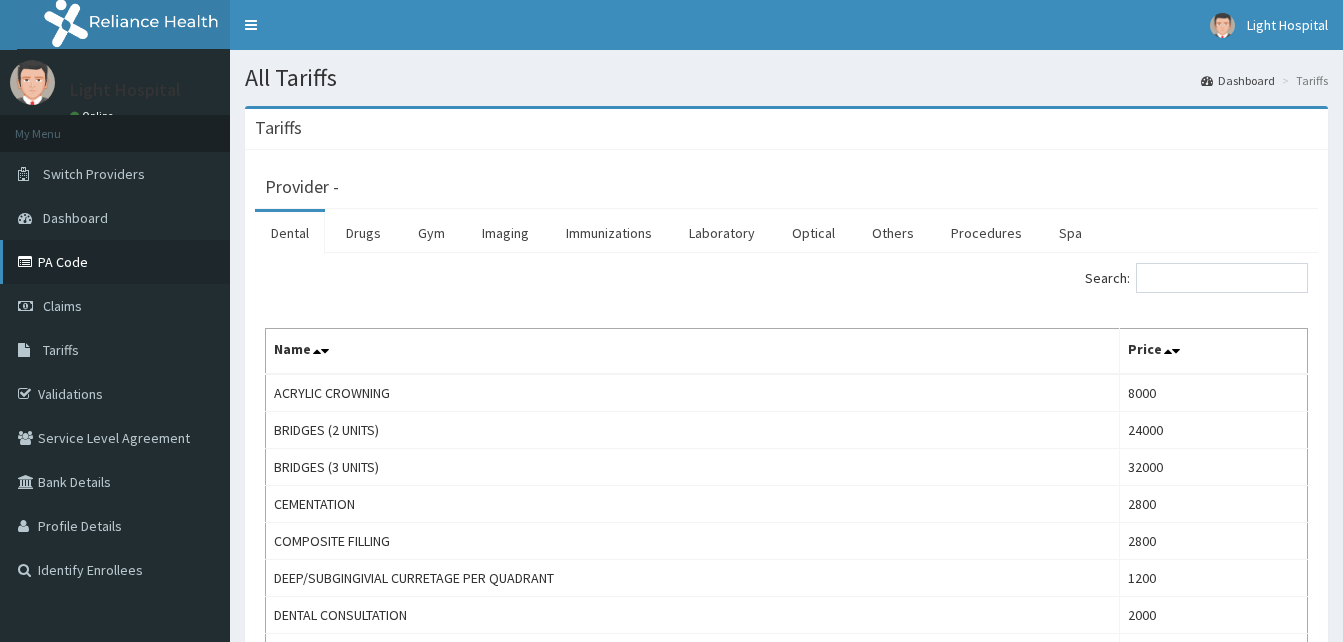 click on "PA Code" at bounding box center (115, 262) 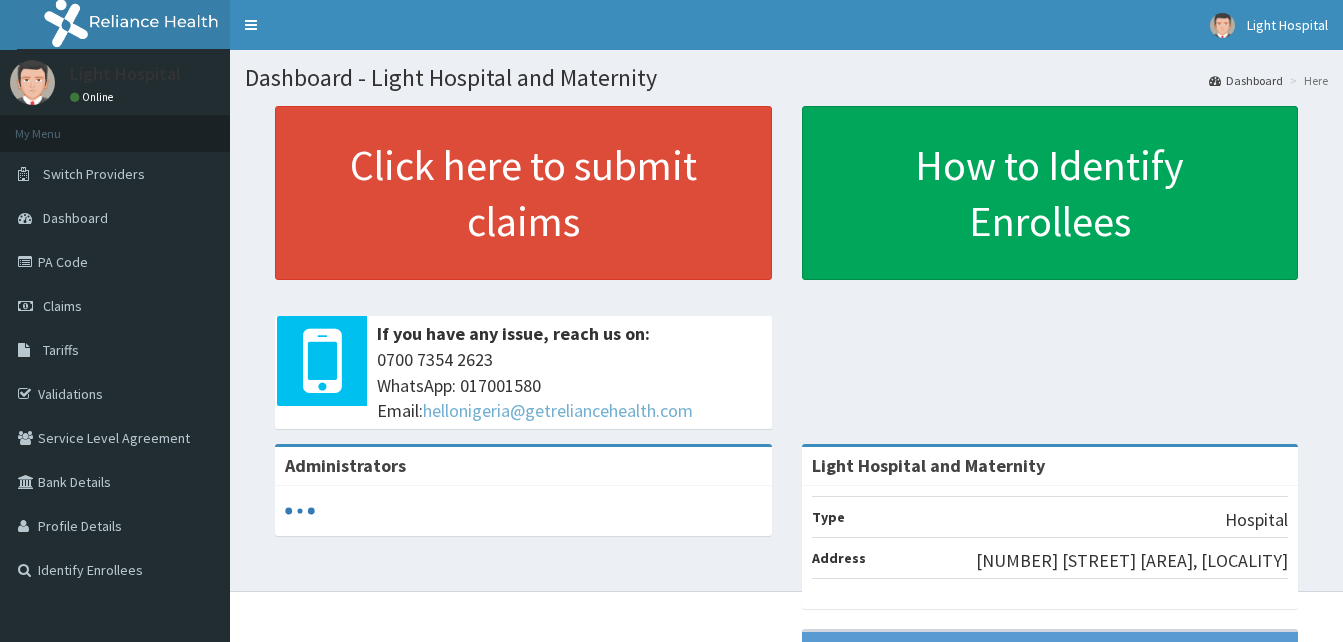 scroll, scrollTop: 300, scrollLeft: 0, axis: vertical 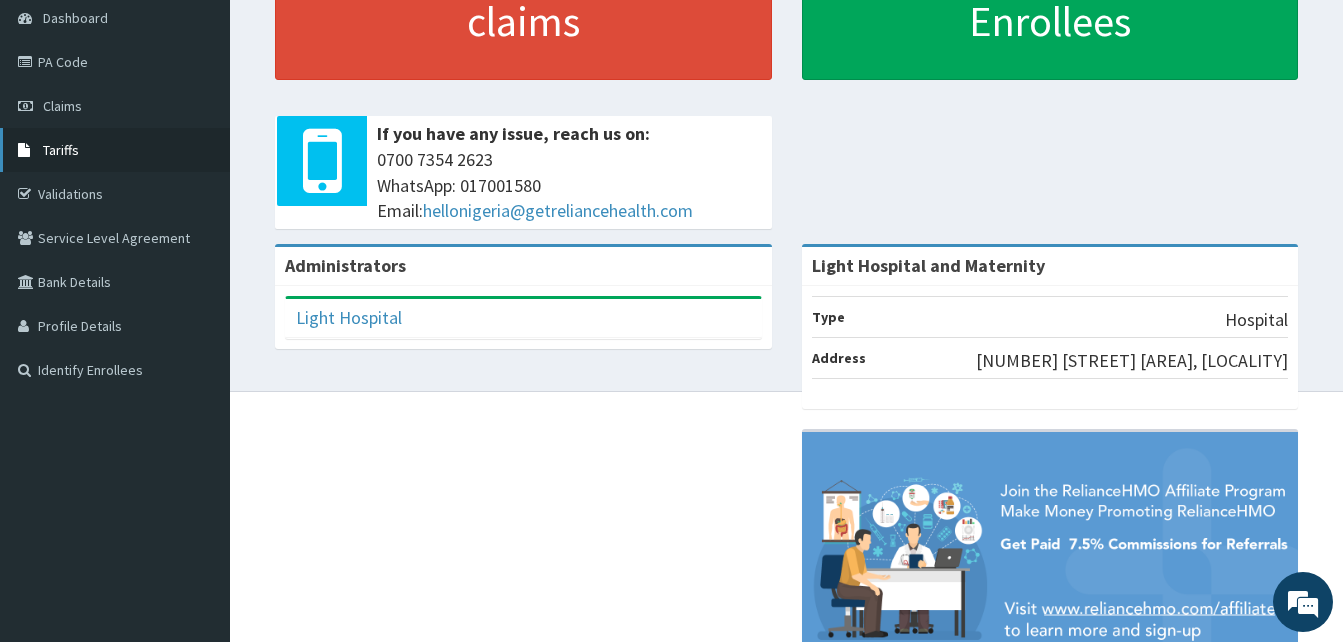 click on "Tariffs" at bounding box center (61, 150) 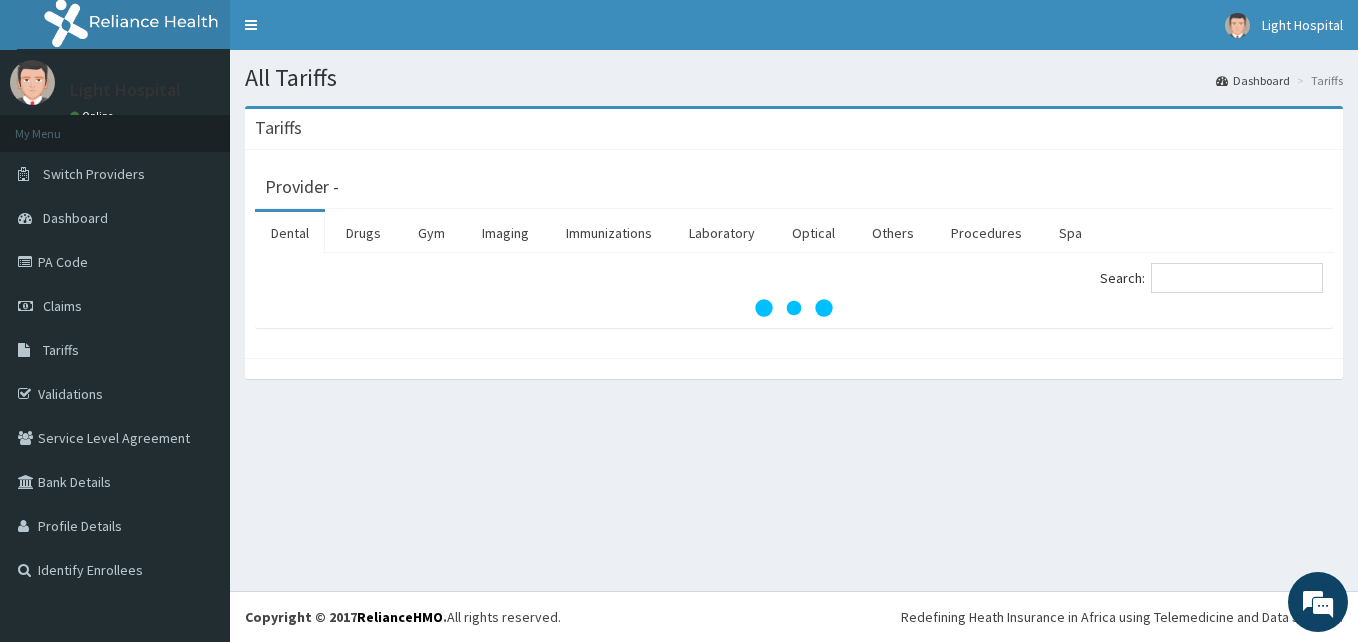 scroll, scrollTop: 0, scrollLeft: 0, axis: both 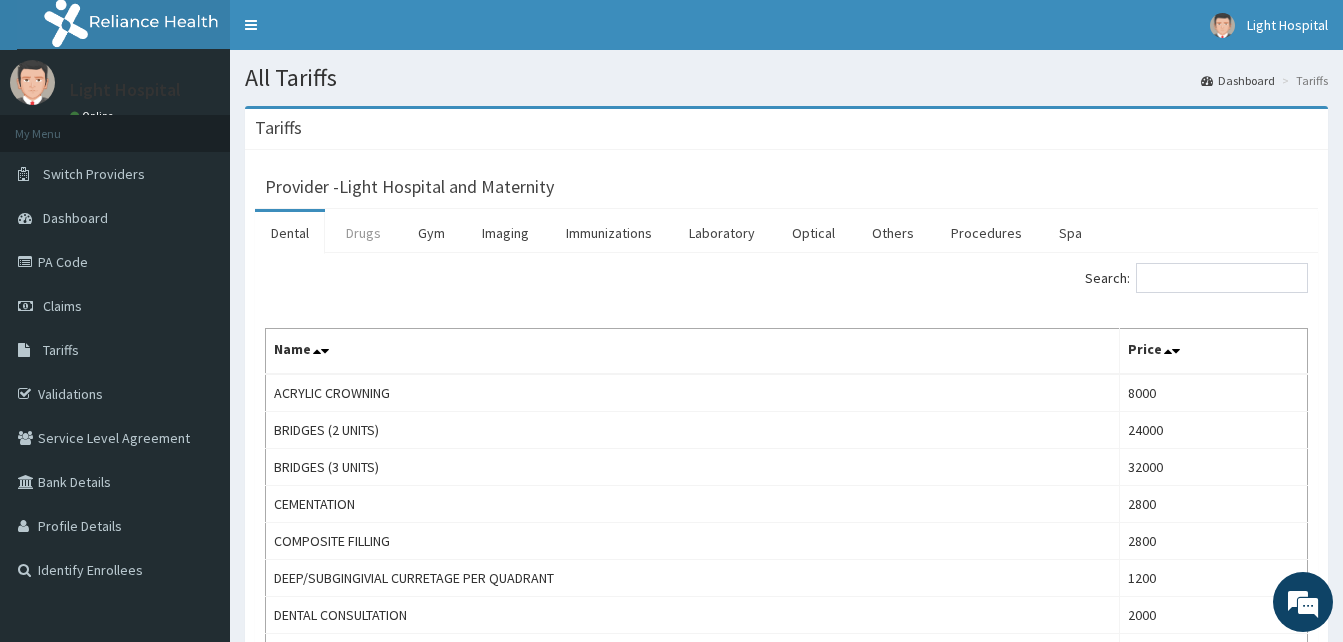 click on "Drugs" at bounding box center (363, 233) 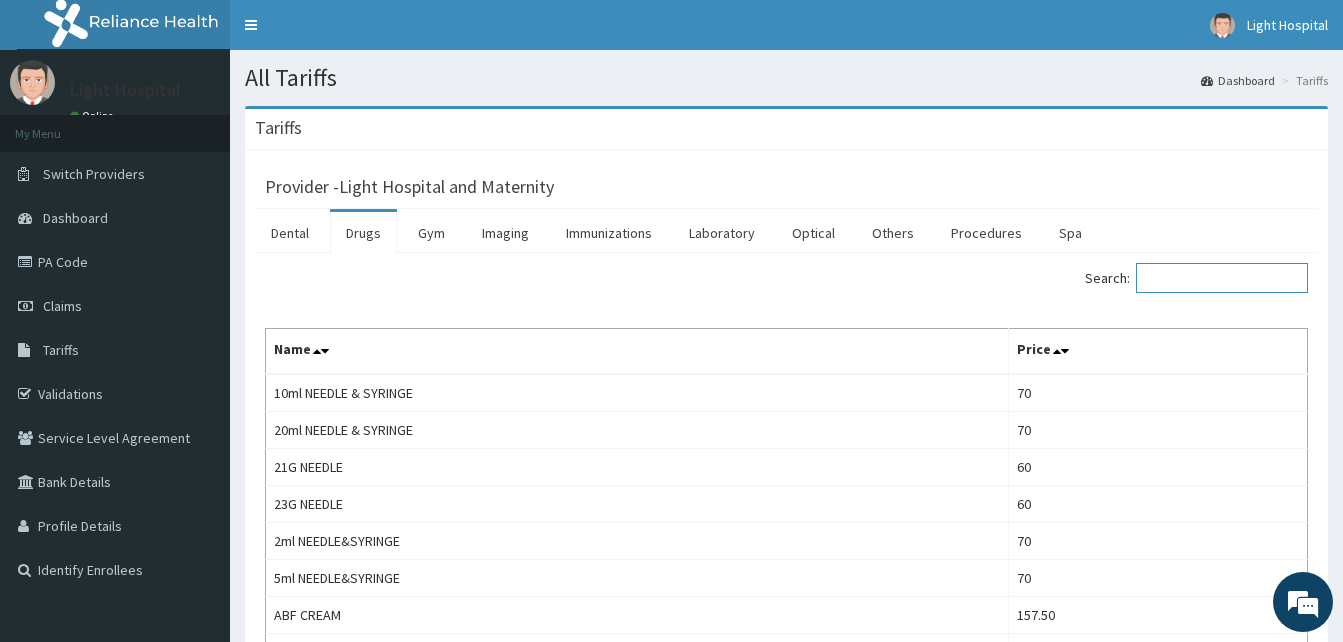 click on "Search:" at bounding box center (1222, 278) 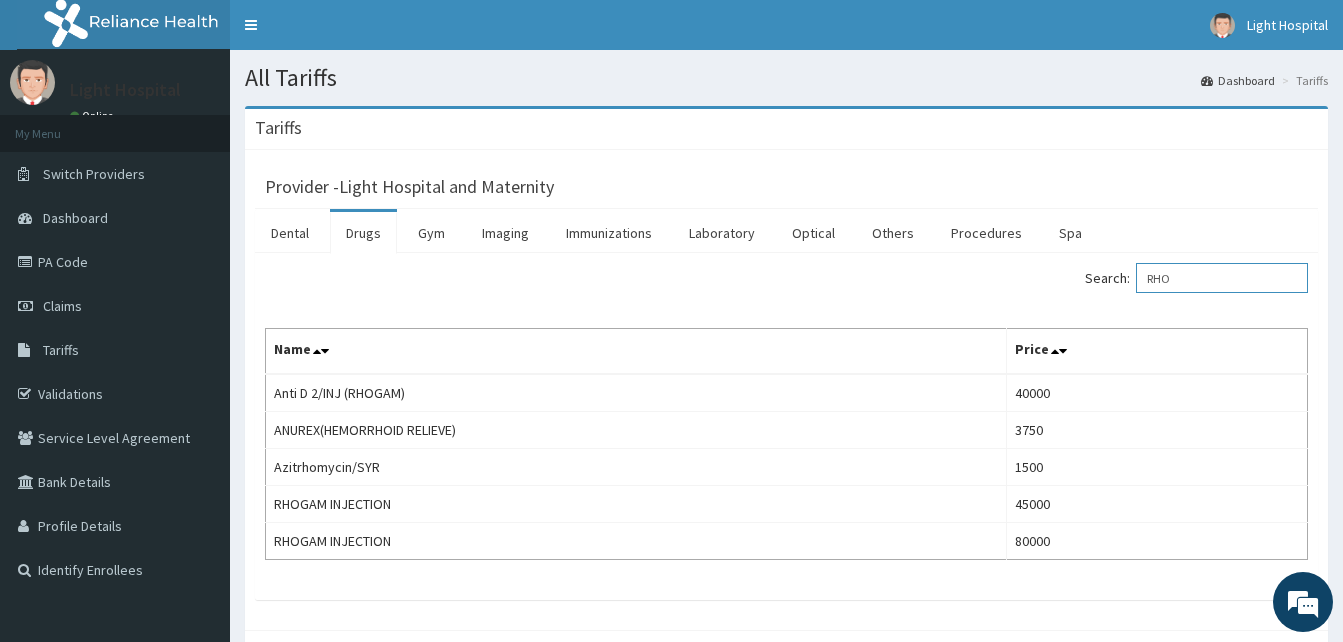 type on "RHO" 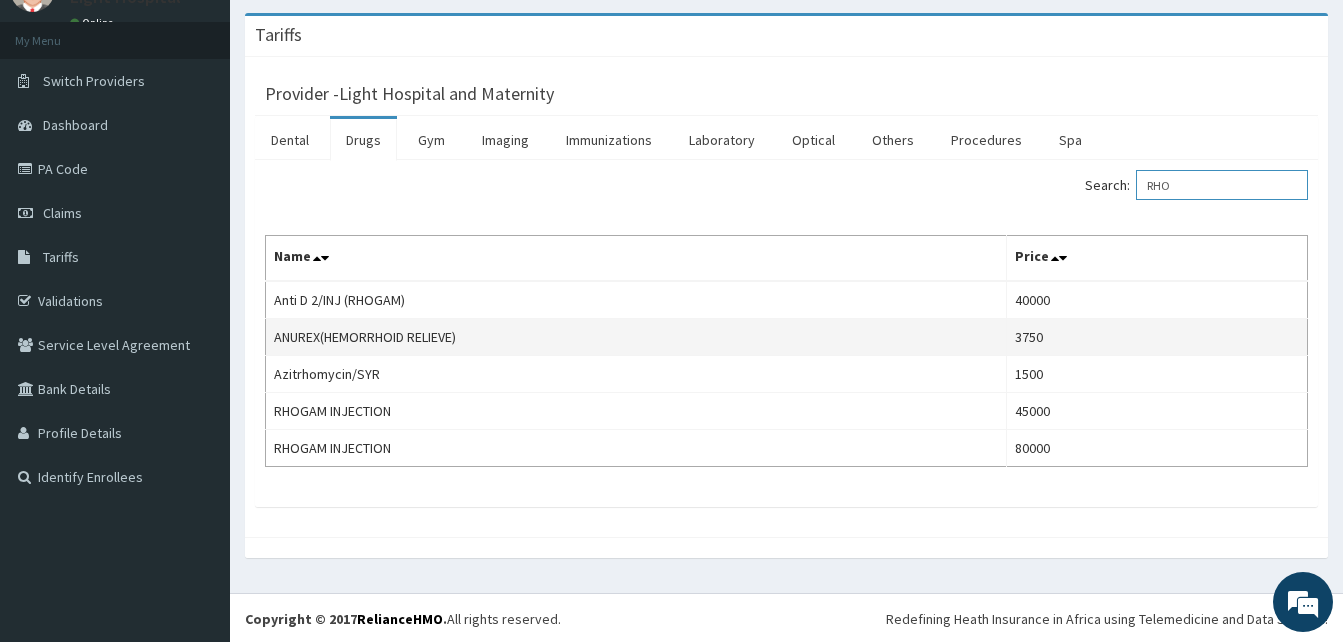 scroll, scrollTop: 95, scrollLeft: 0, axis: vertical 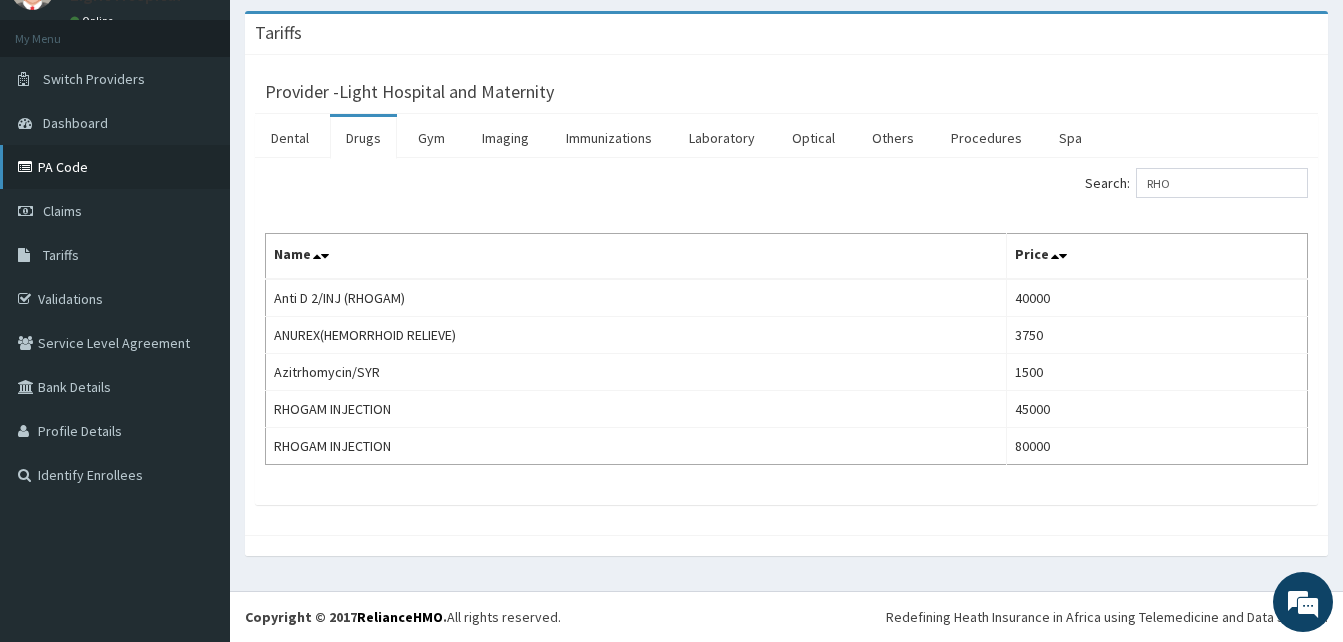 click on "PA Code" at bounding box center [115, 167] 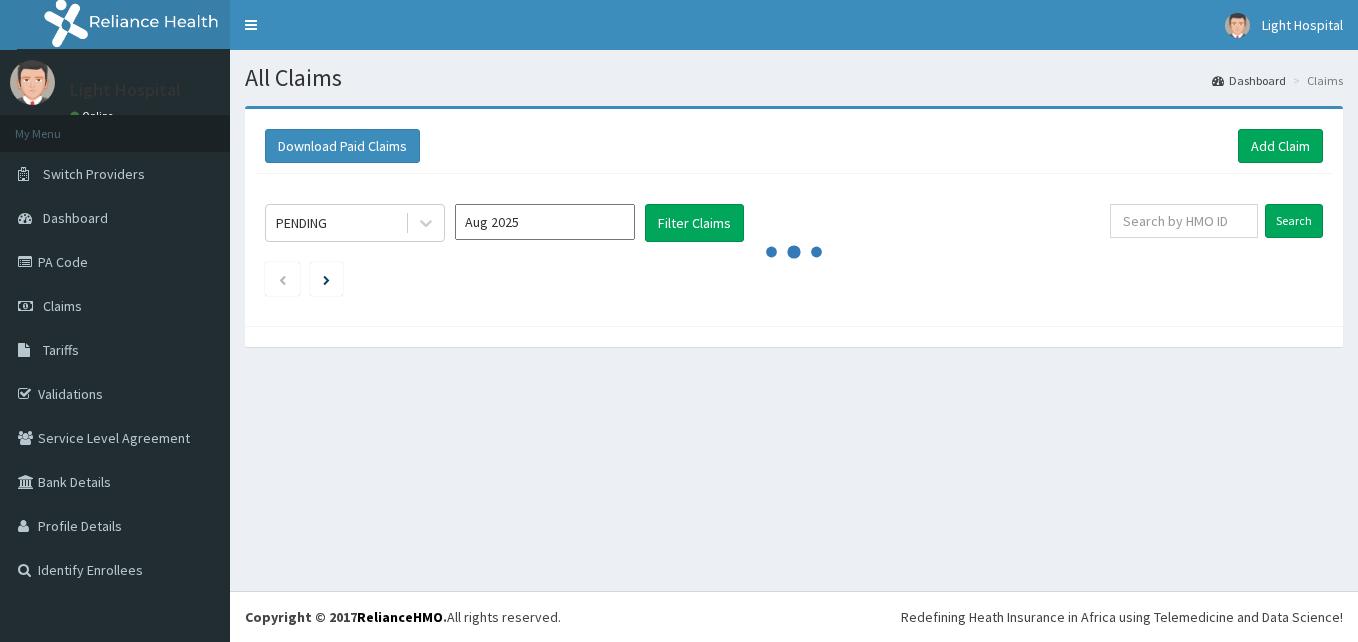 scroll, scrollTop: 0, scrollLeft: 0, axis: both 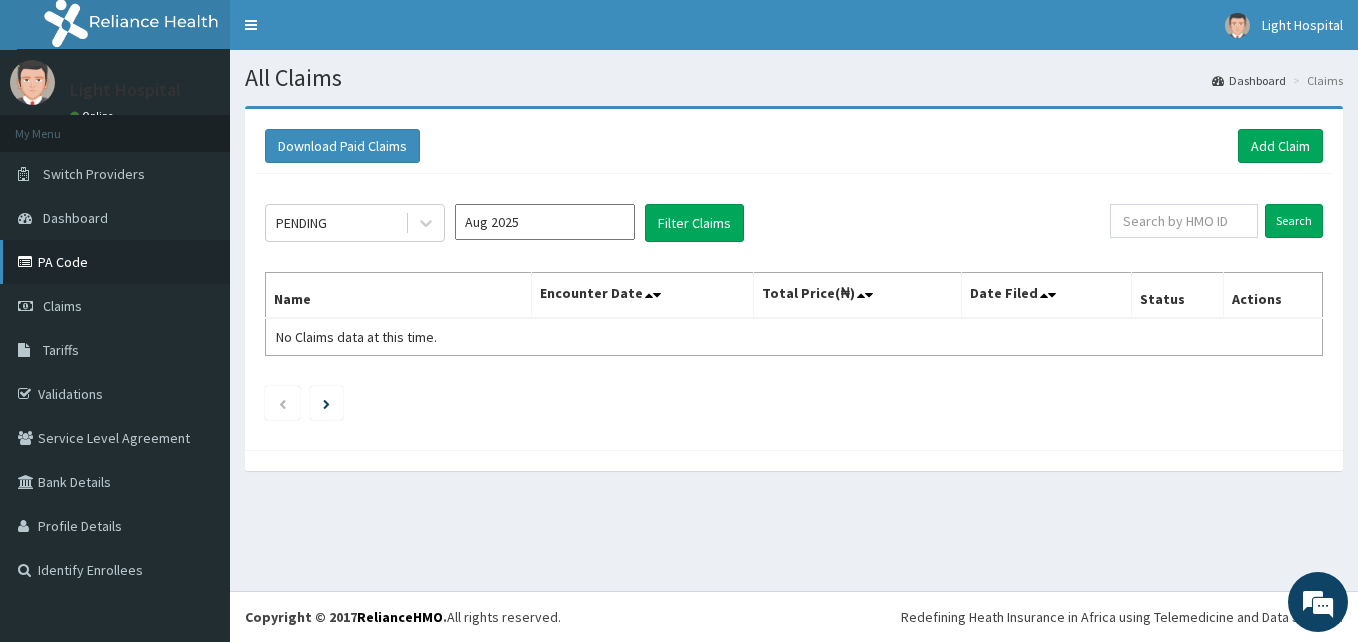 click on "PA Code" at bounding box center [115, 262] 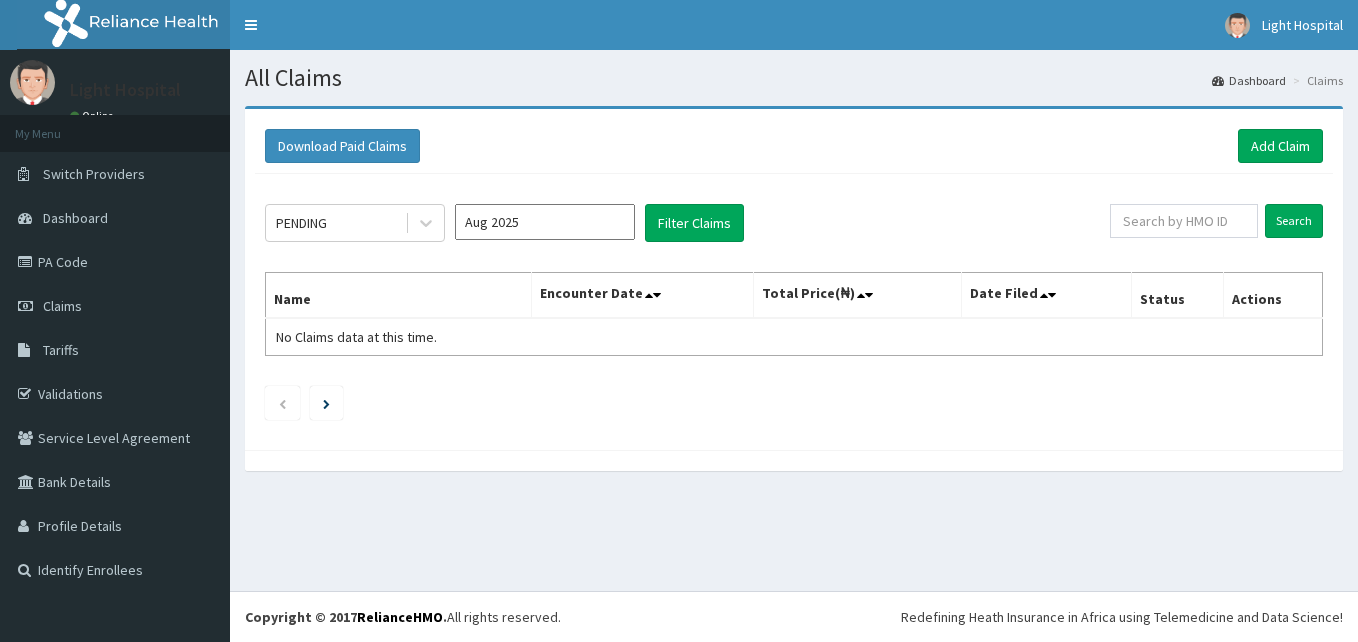 scroll, scrollTop: 0, scrollLeft: 0, axis: both 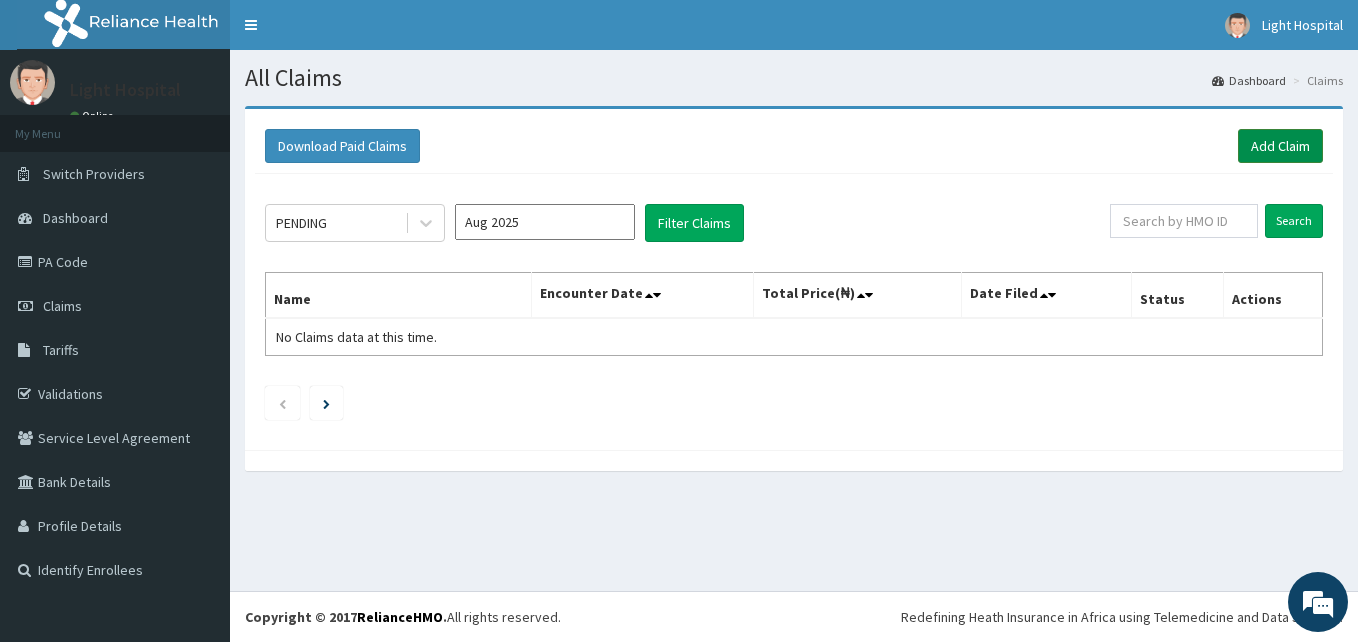 click on "Add Claim" at bounding box center (1280, 146) 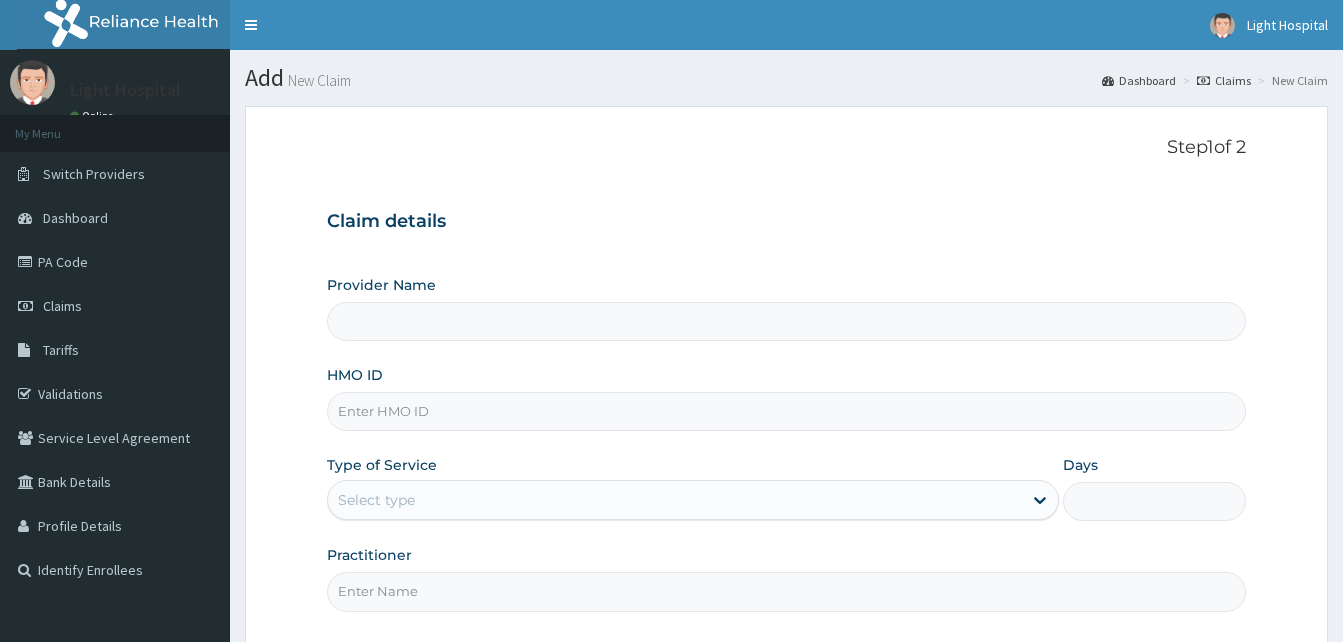 scroll, scrollTop: 0, scrollLeft: 0, axis: both 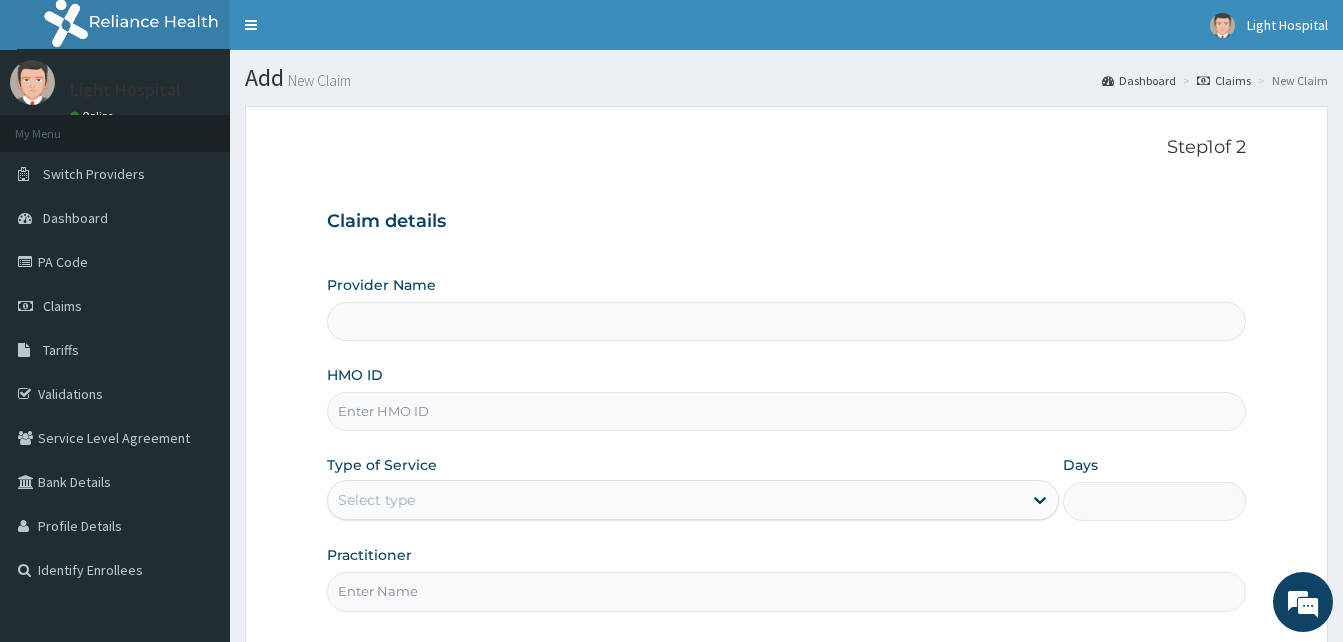 click on "Provider Name" at bounding box center (786, 321) 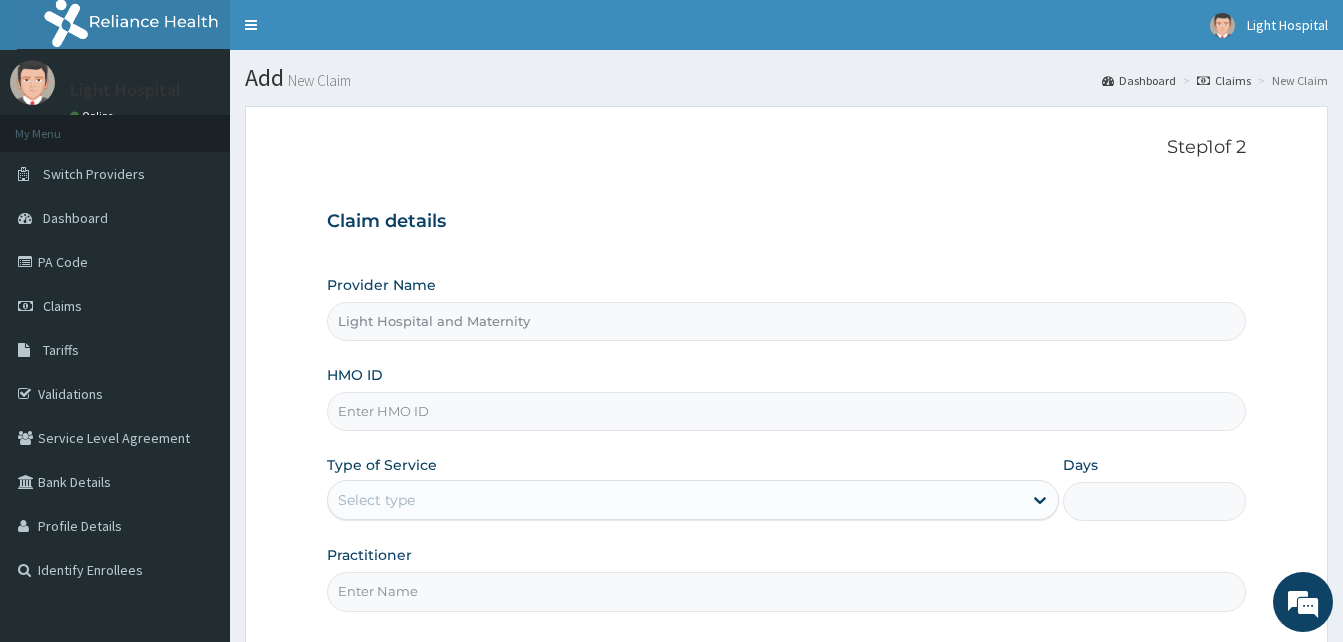 click on "HMO ID" at bounding box center (786, 411) 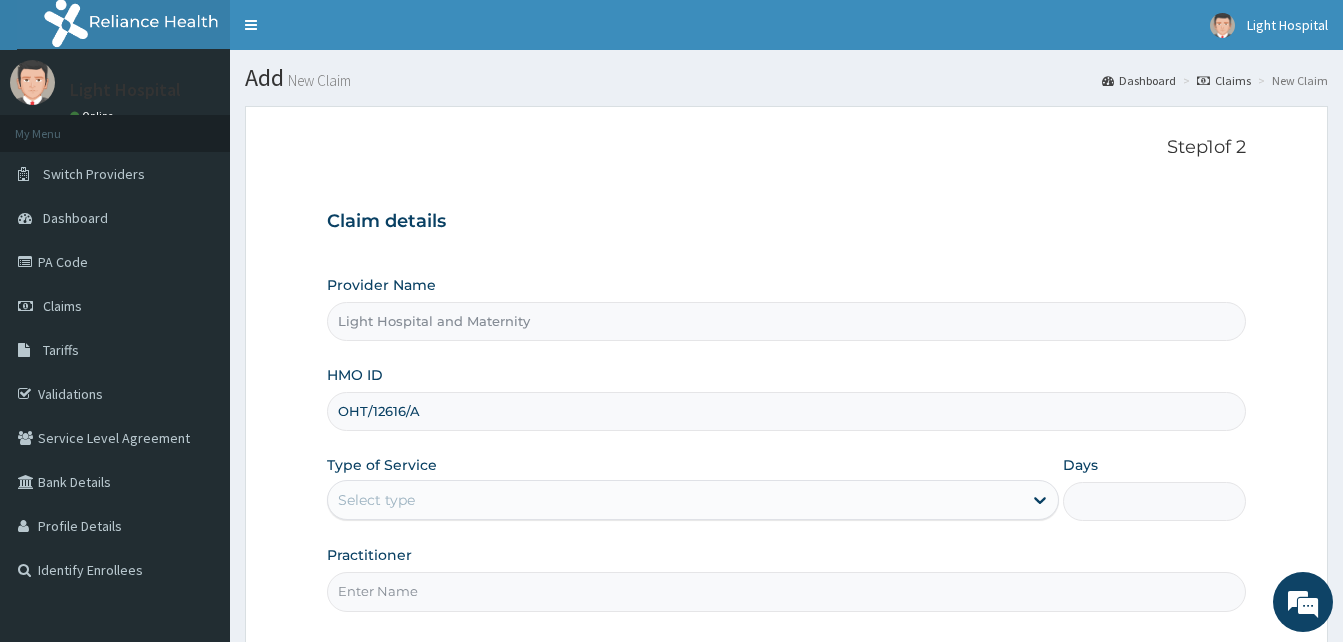 type on "OHT/12616/A" 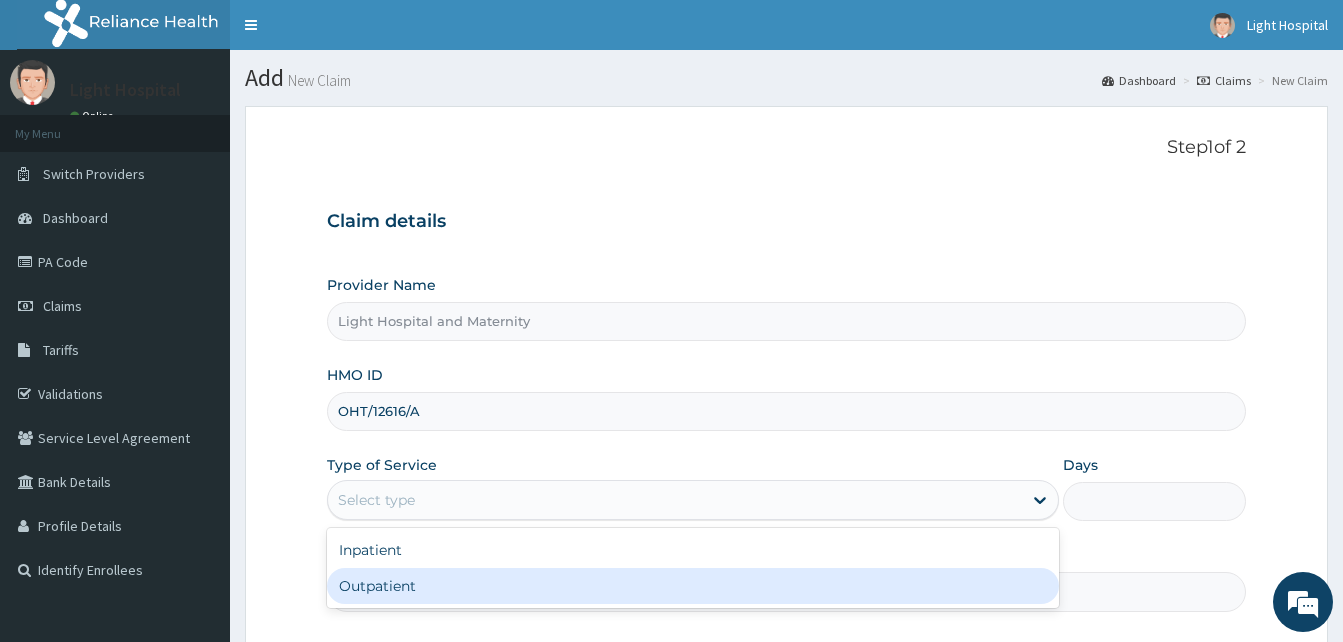 click on "Outpatient" at bounding box center [693, 586] 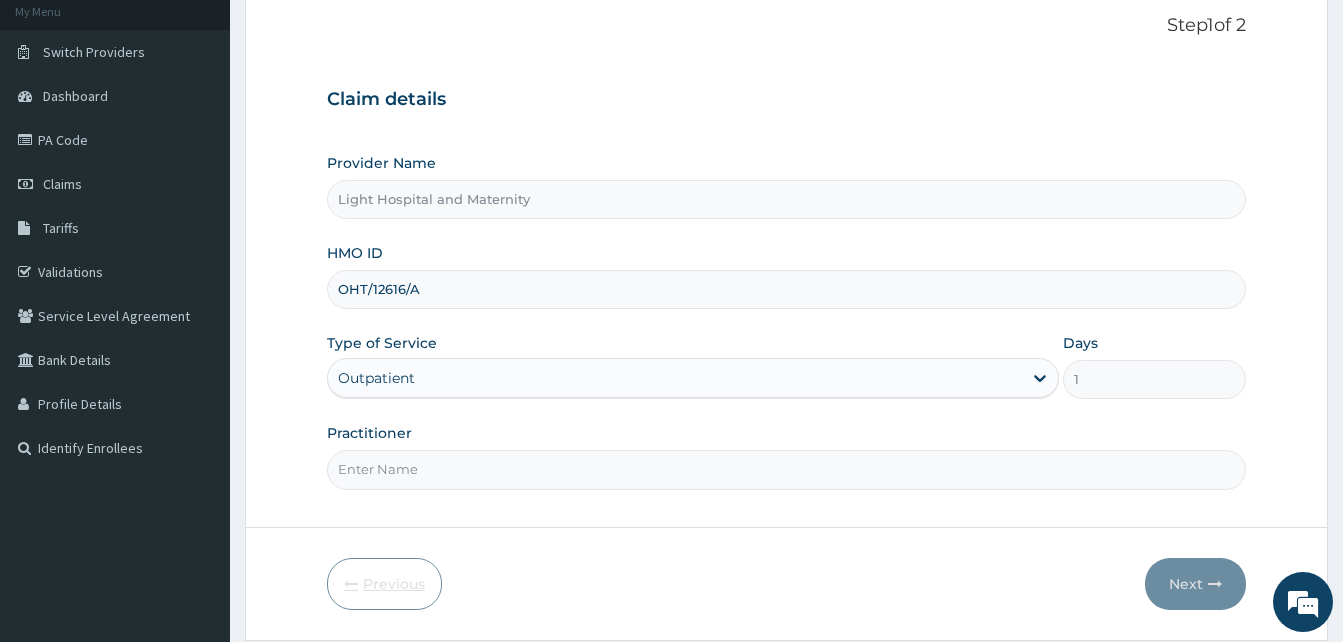 scroll, scrollTop: 187, scrollLeft: 0, axis: vertical 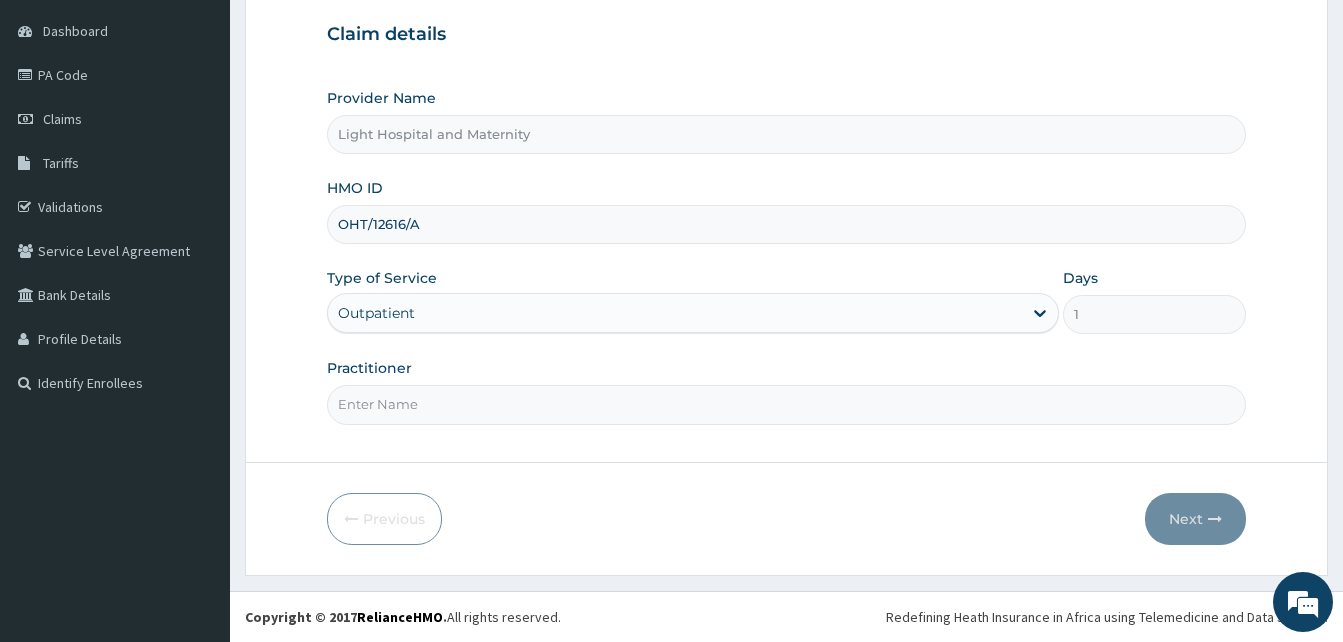 click on "Practitioner" at bounding box center (786, 404) 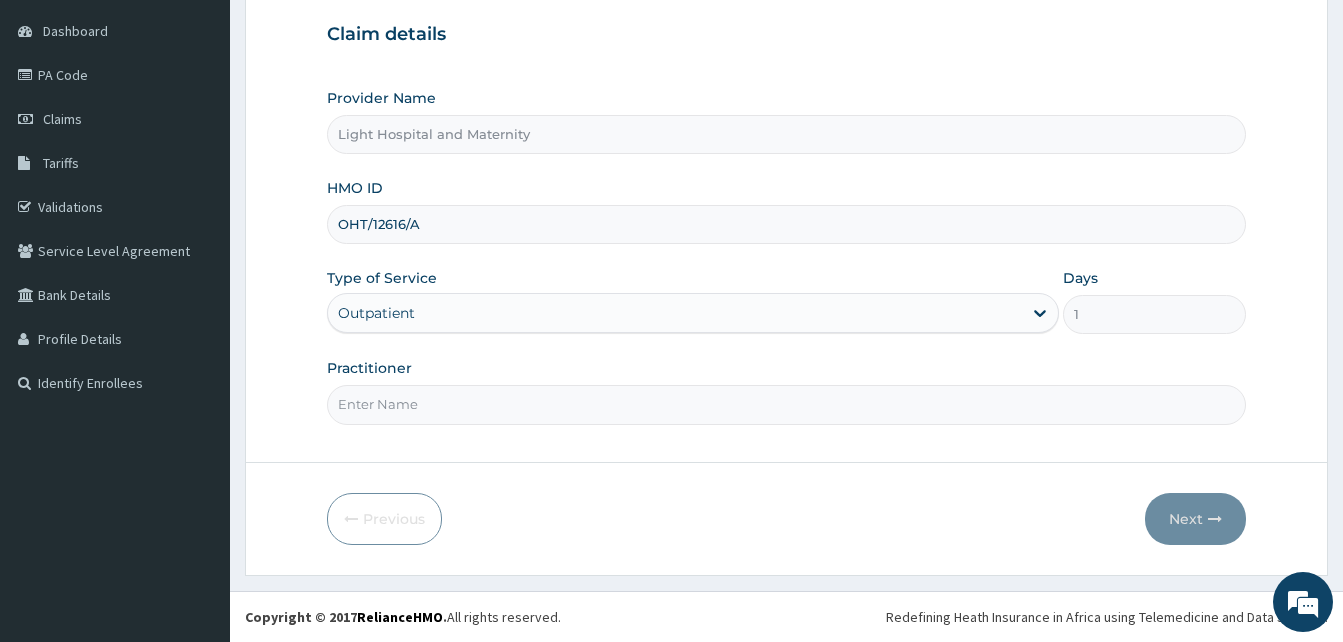 type on "Dr. [LAST]" 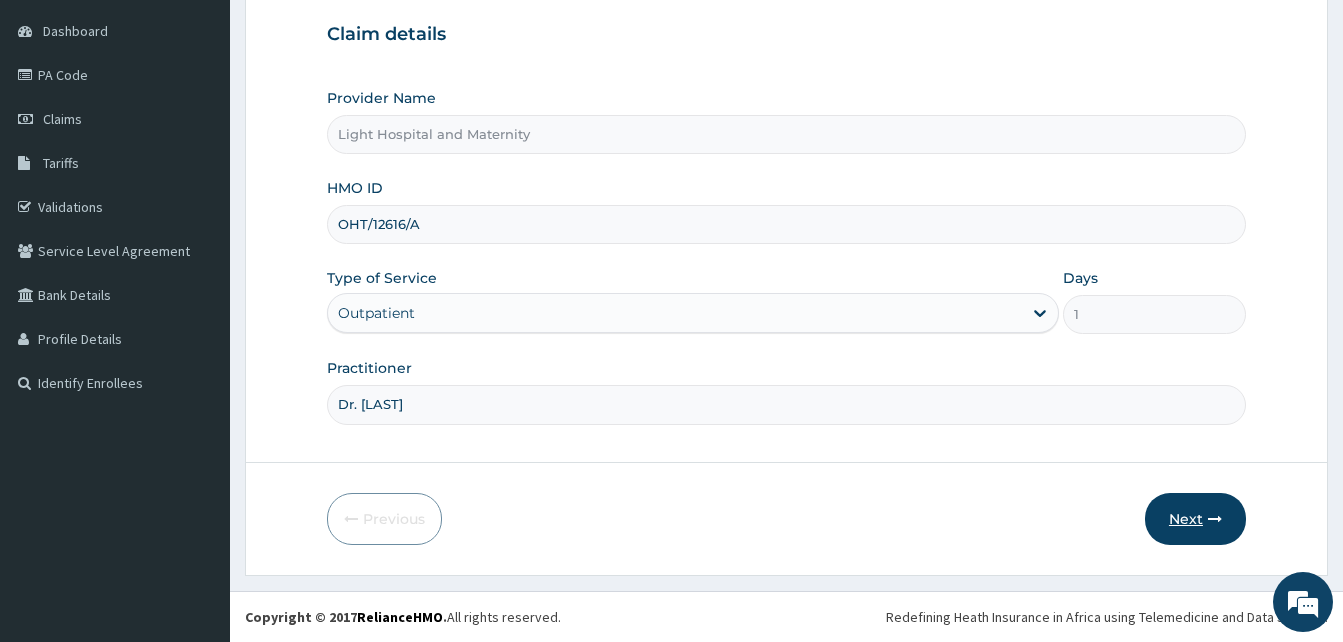 click on "Next" at bounding box center (1195, 519) 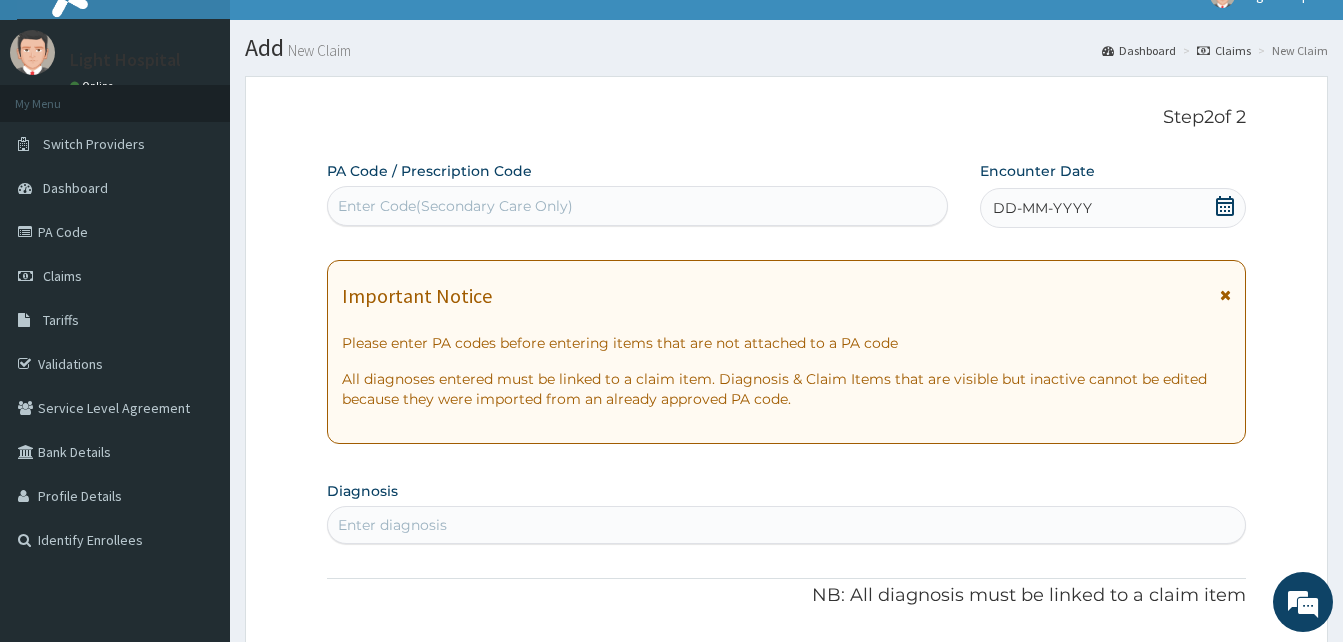 scroll, scrollTop: 0, scrollLeft: 0, axis: both 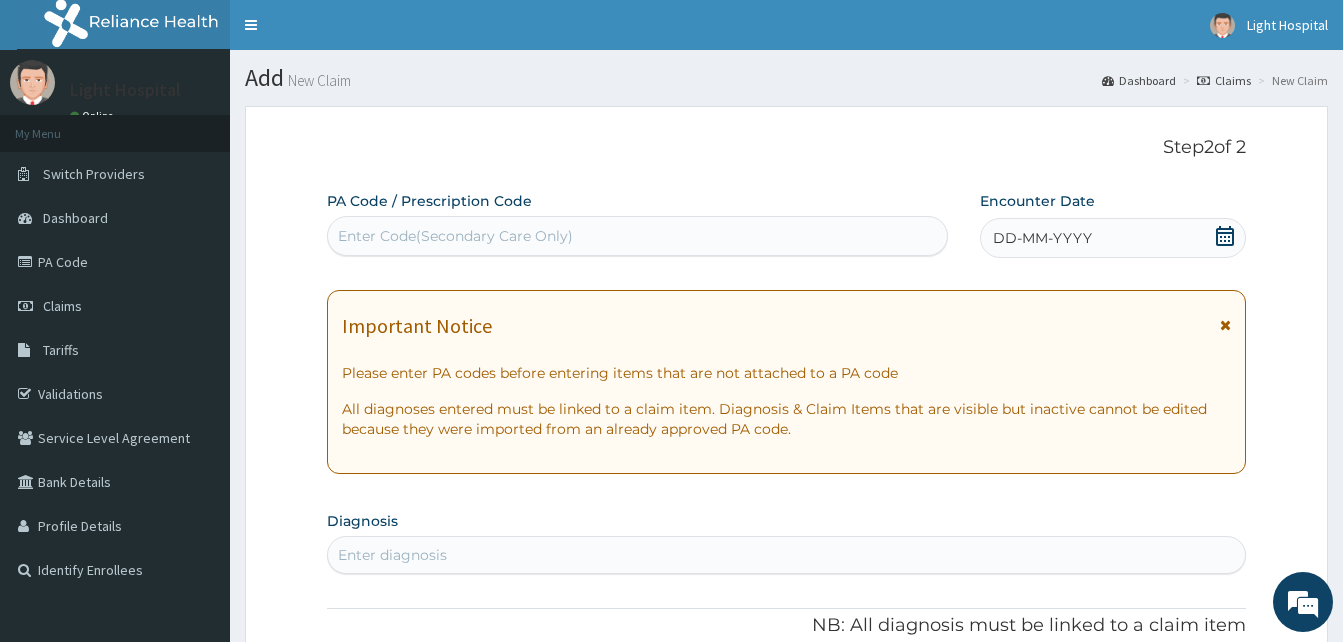 click on "Enter Code(Secondary Care Only)" at bounding box center (455, 236) 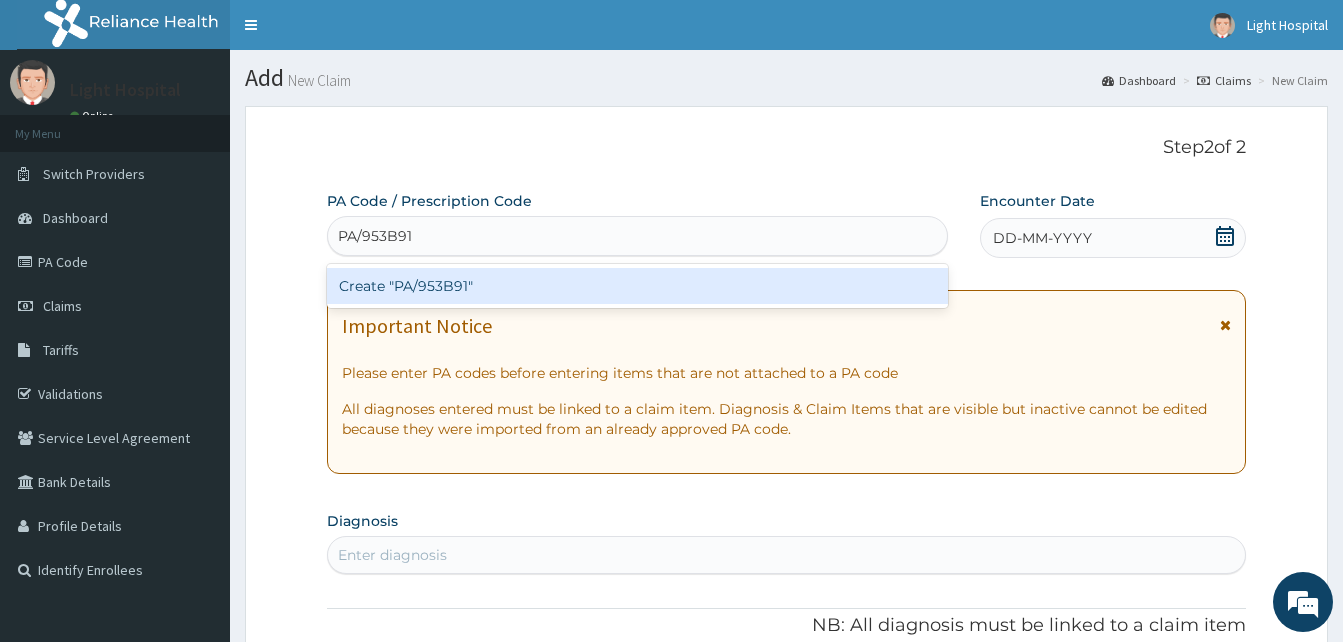 click on "Create "PA/953B91"" at bounding box center (637, 286) 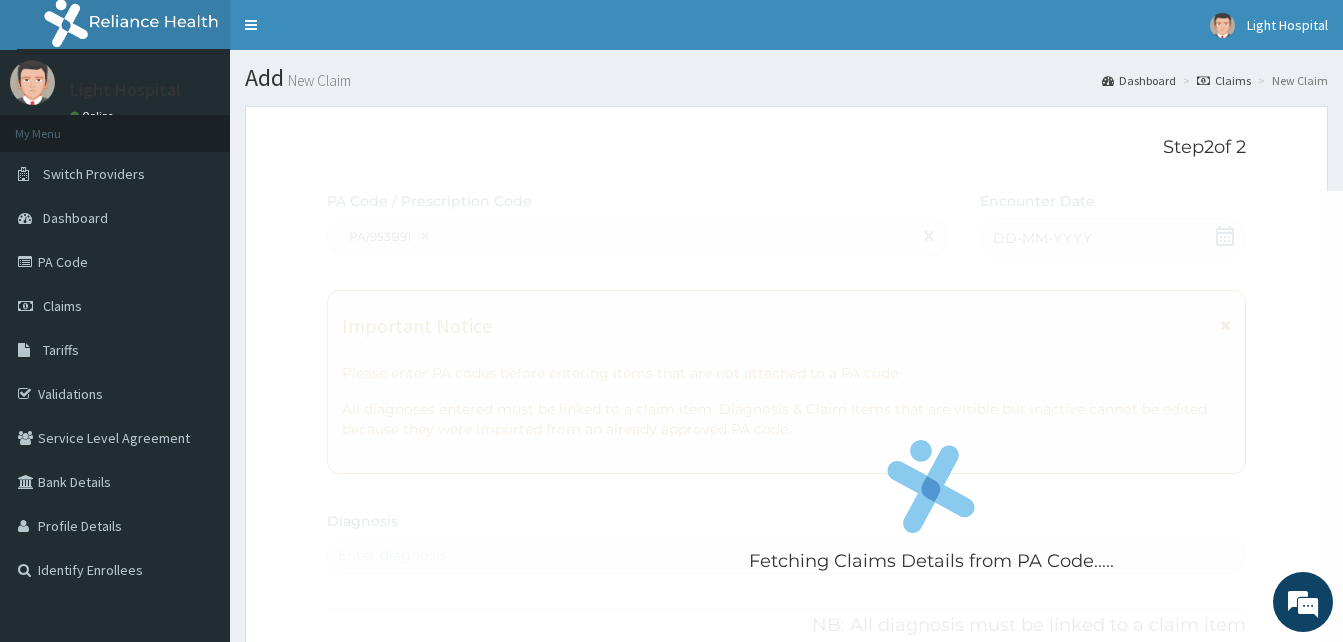 scroll, scrollTop: 511, scrollLeft: 0, axis: vertical 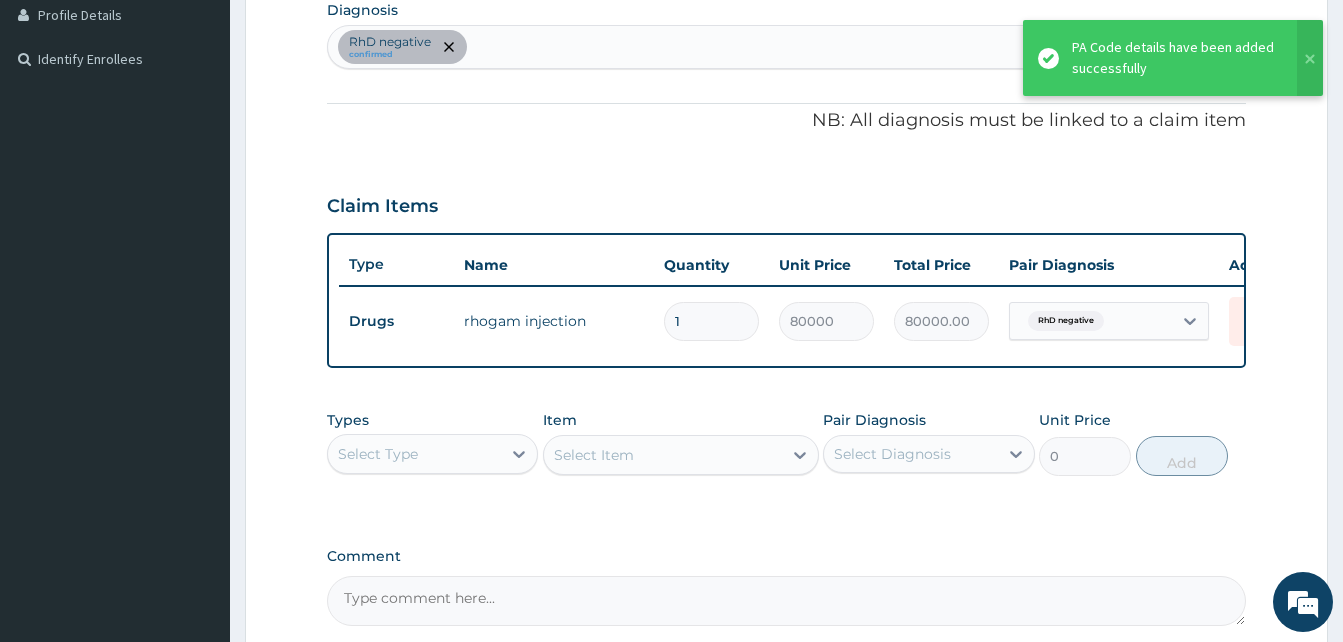 click on "Claim Items" at bounding box center (786, 202) 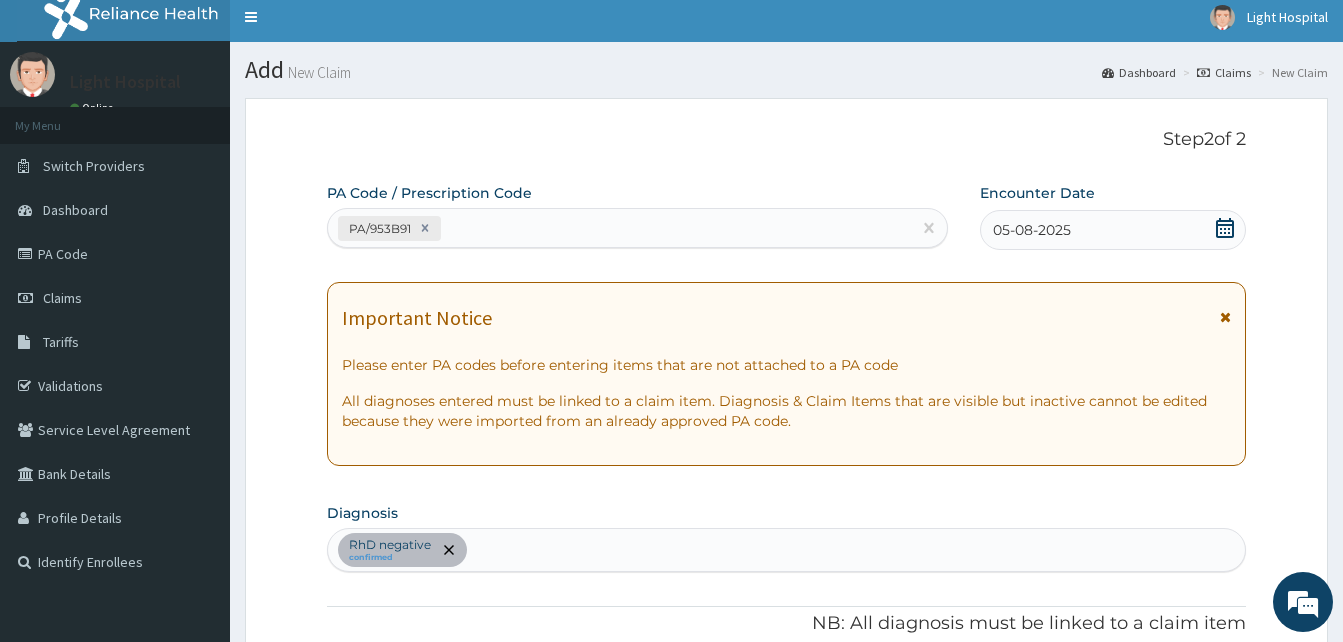 scroll, scrollTop: 0, scrollLeft: 0, axis: both 